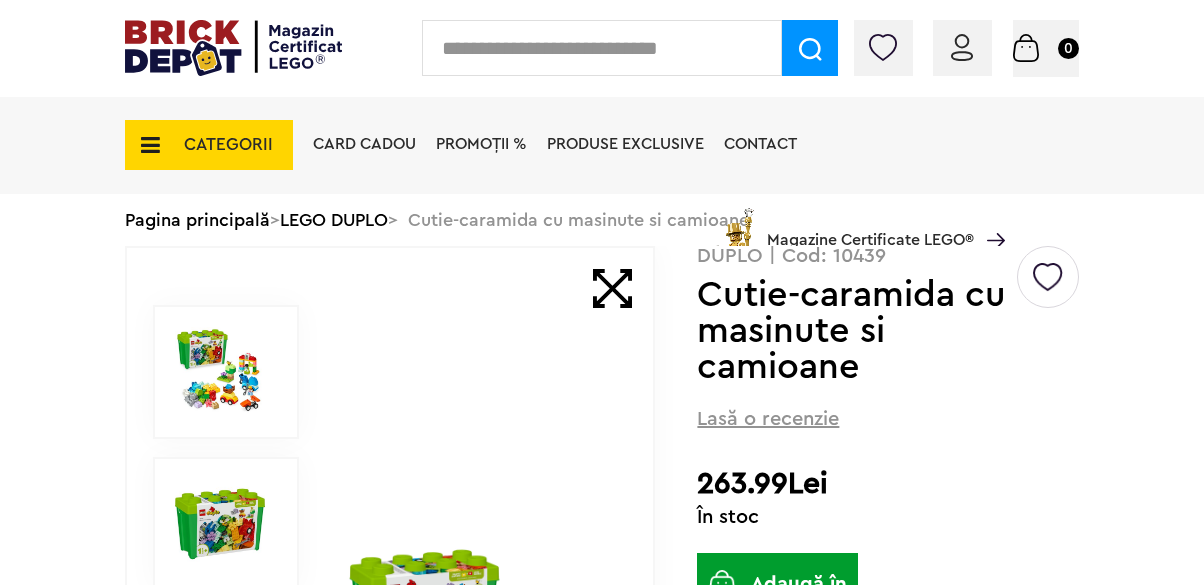scroll, scrollTop: 0, scrollLeft: 0, axis: both 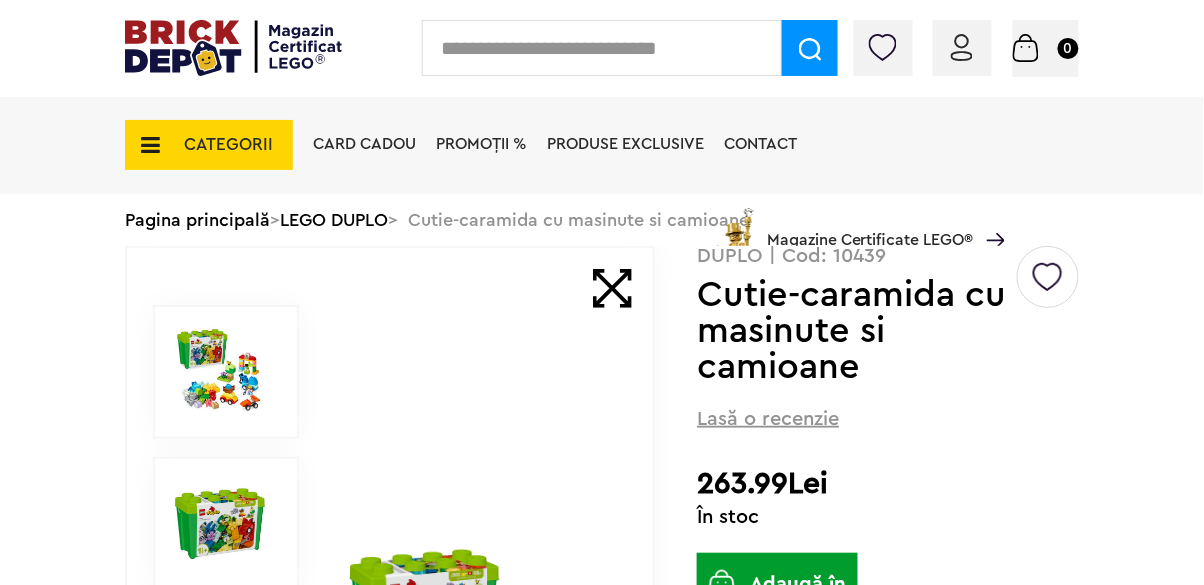 click on "Adaugă în coș" at bounding box center (777, 598) 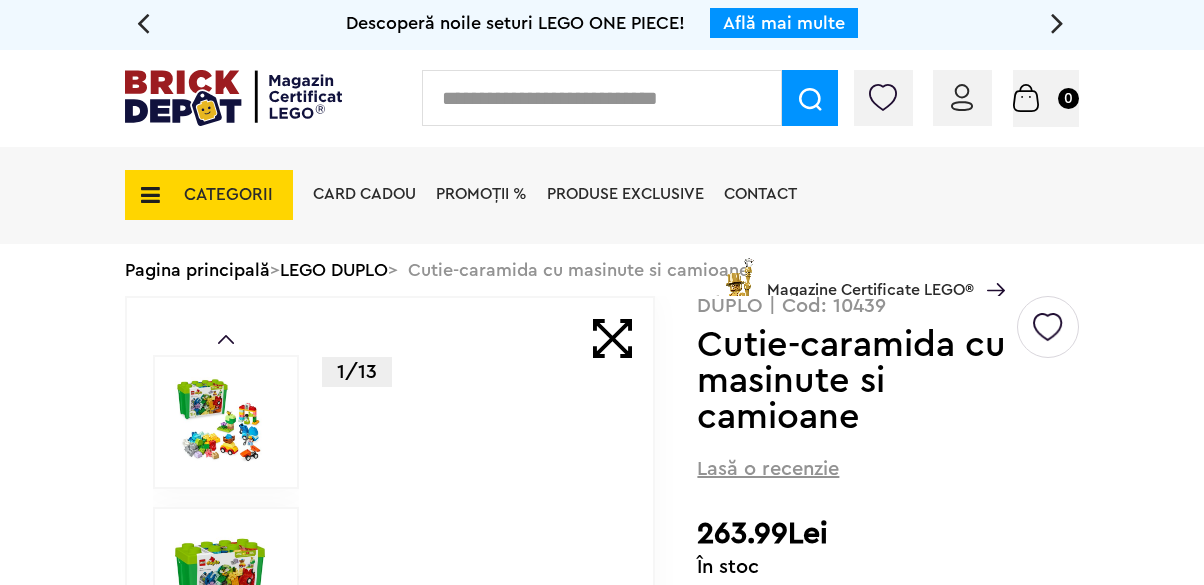 scroll, scrollTop: 0, scrollLeft: 0, axis: both 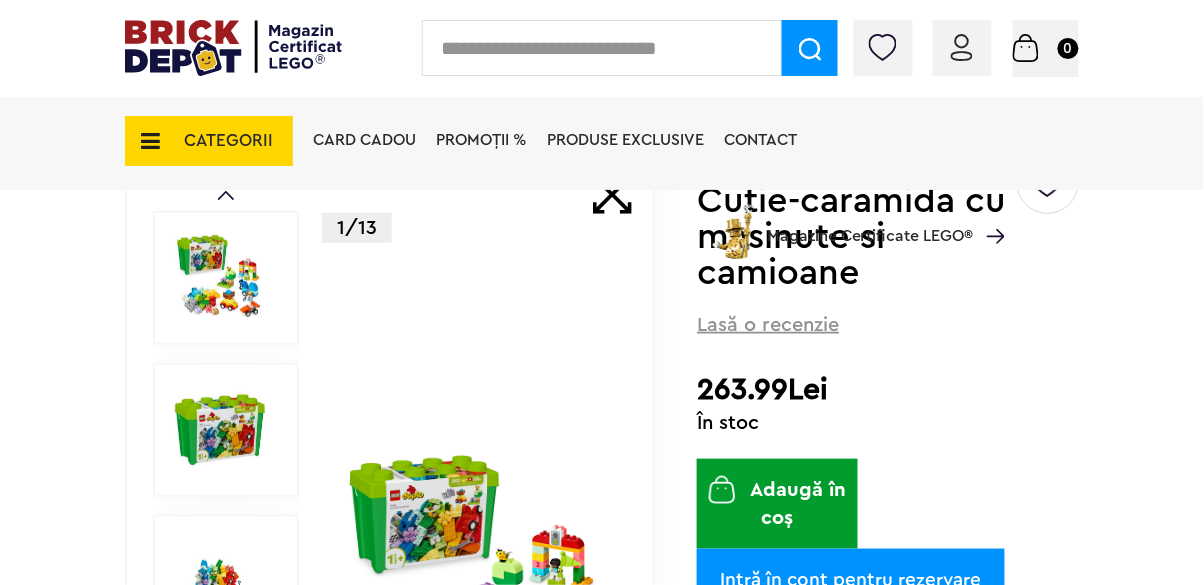 click on "Adaugă în coș" at bounding box center (777, 504) 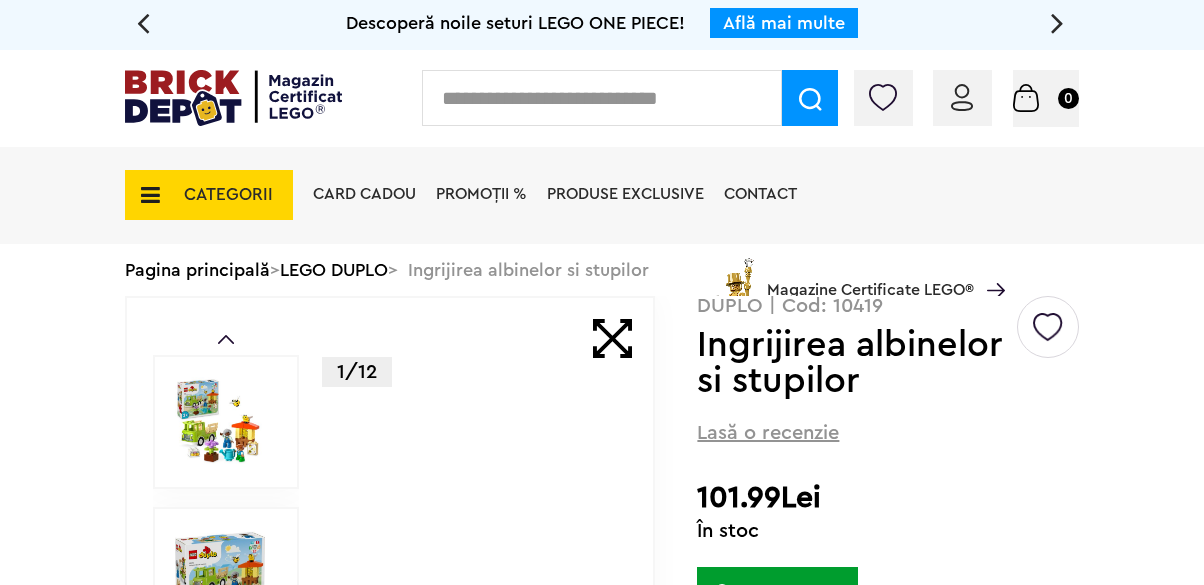 scroll, scrollTop: 0, scrollLeft: 0, axis: both 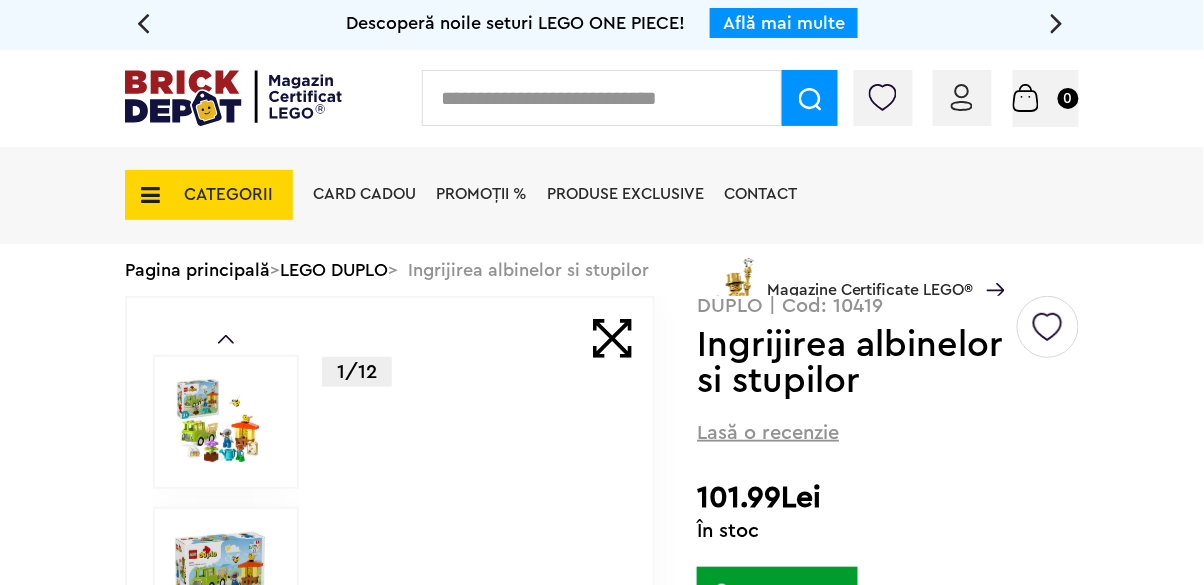 click on "Adaugă în coș" at bounding box center [777, 612] 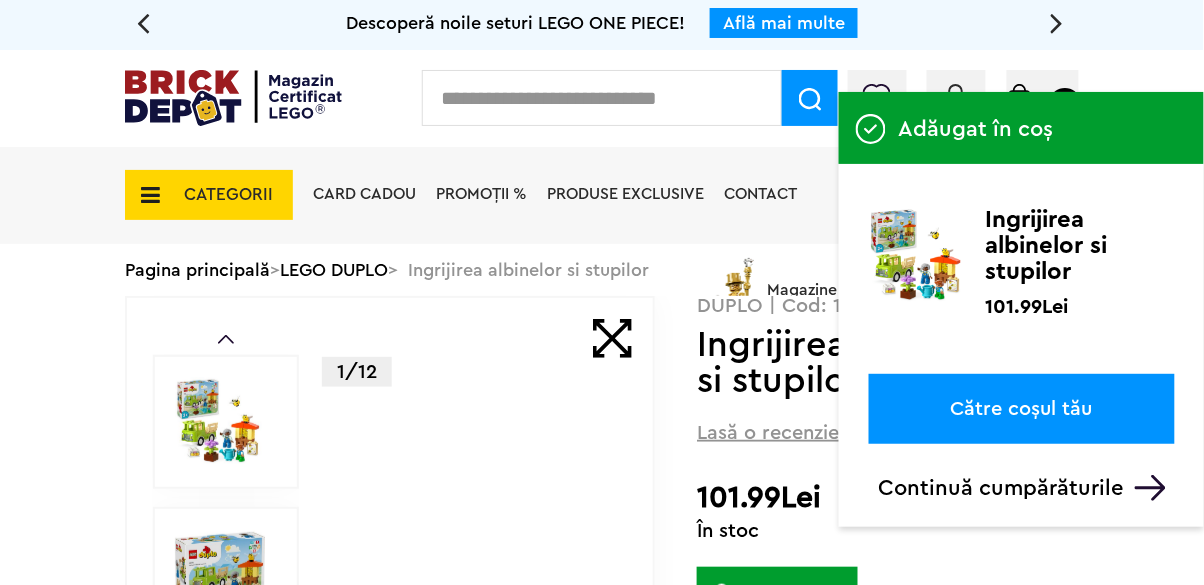 click on "Către coșul tău" at bounding box center [1022, 409] 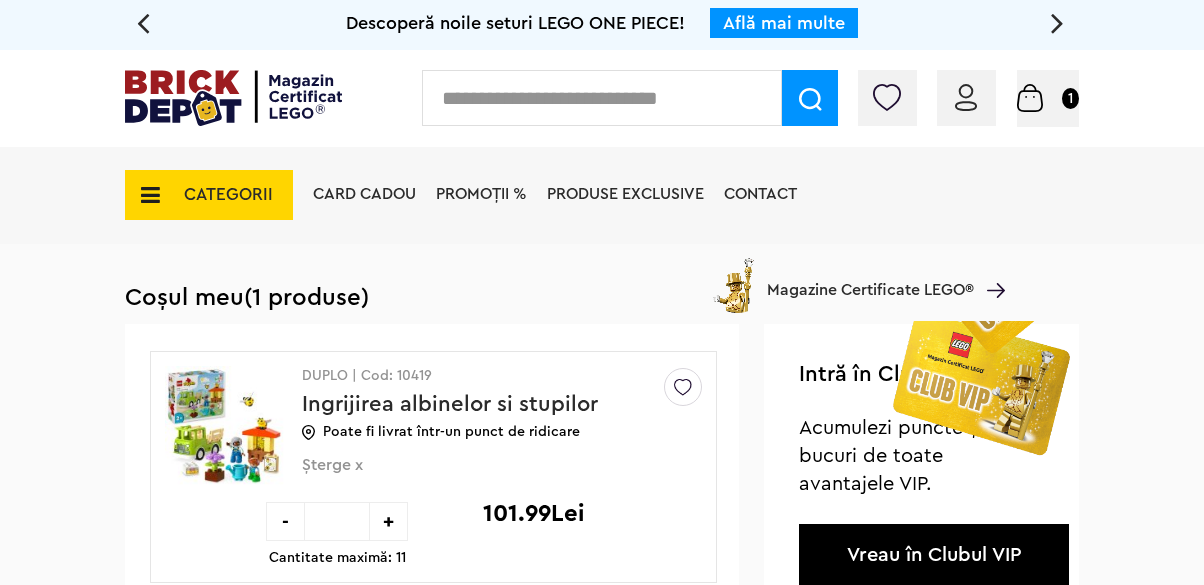 scroll, scrollTop: 0, scrollLeft: 0, axis: both 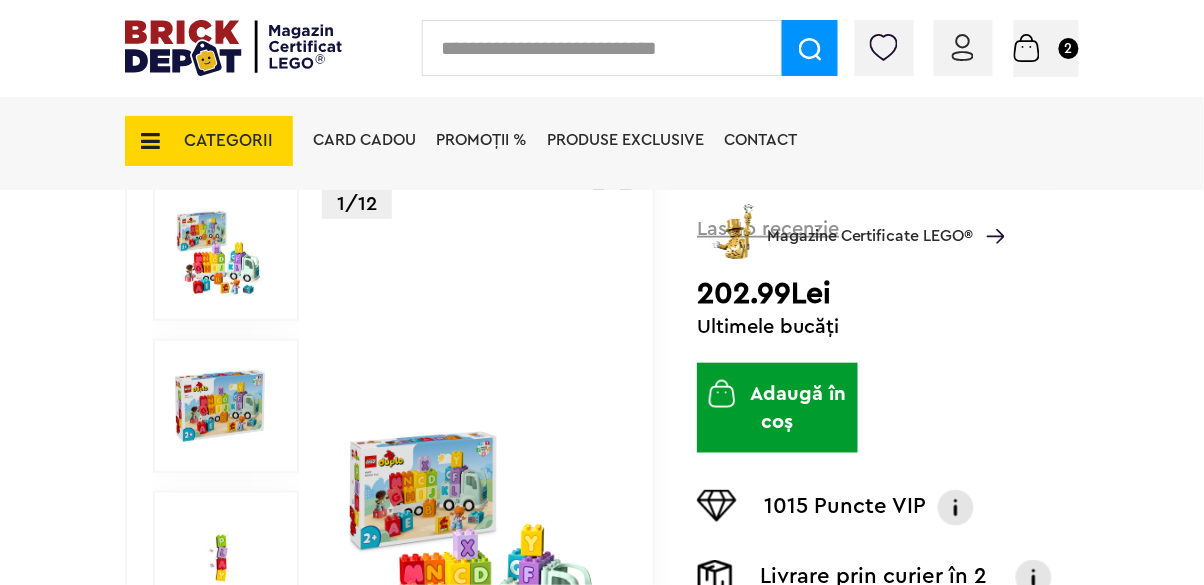 click on "Adaugă în coș" at bounding box center (777, 408) 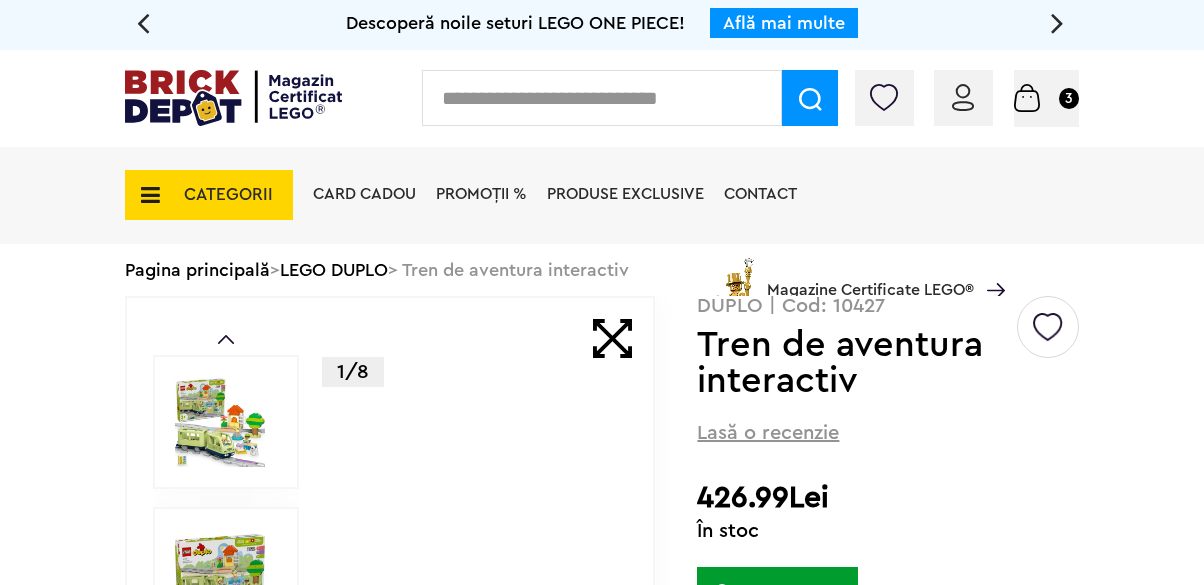 scroll, scrollTop: 0, scrollLeft: 0, axis: both 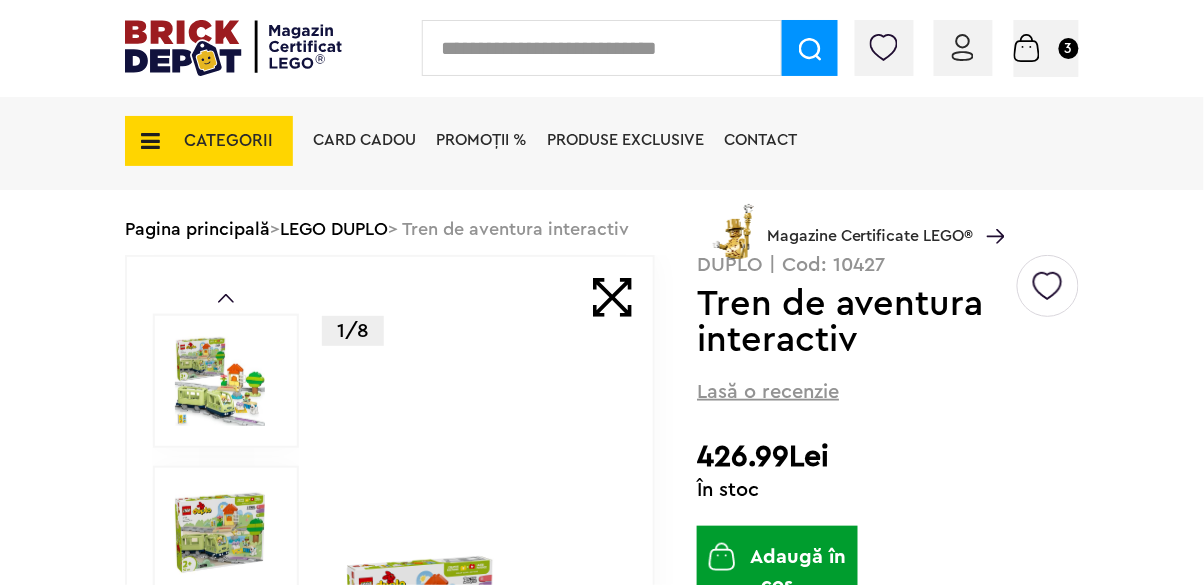 click on "Adaugă în coș" at bounding box center [777, 571] 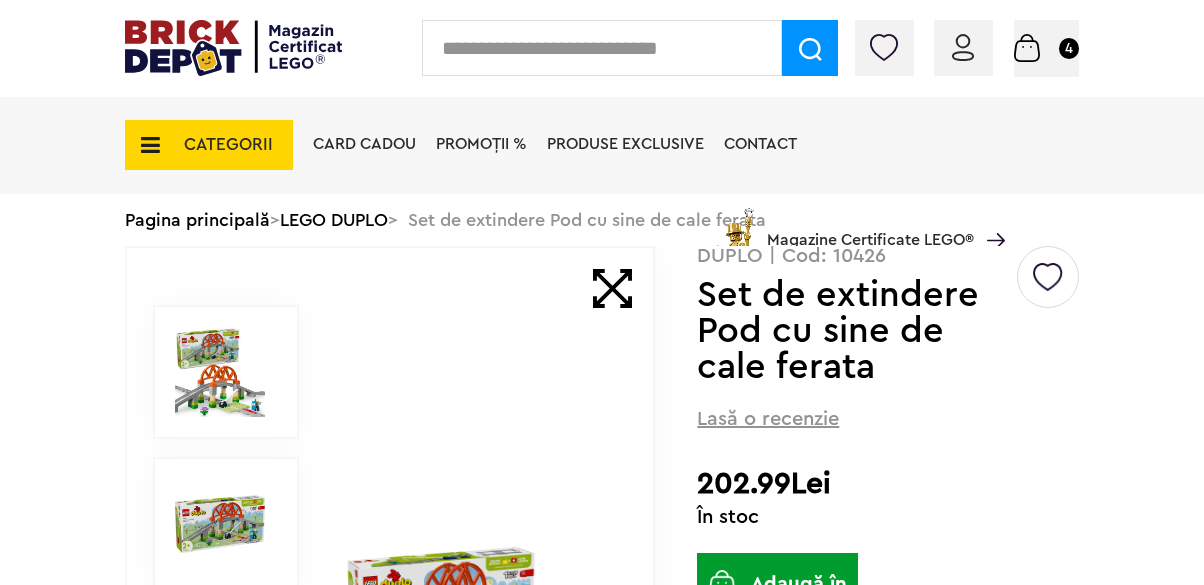 scroll, scrollTop: 0, scrollLeft: 0, axis: both 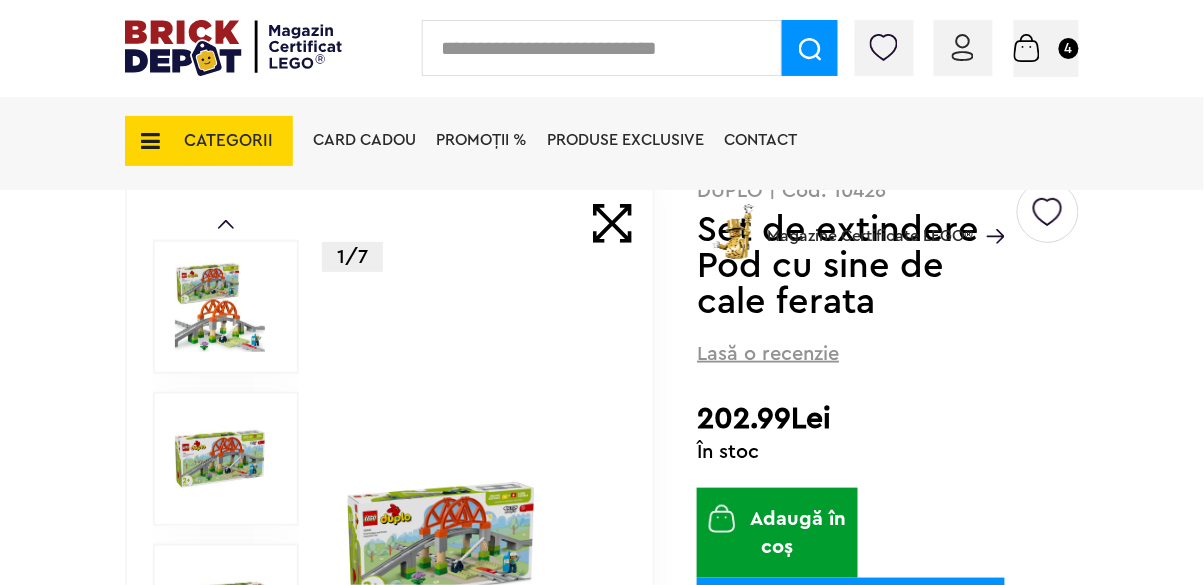 click on "Adaugă în coș" at bounding box center [777, 533] 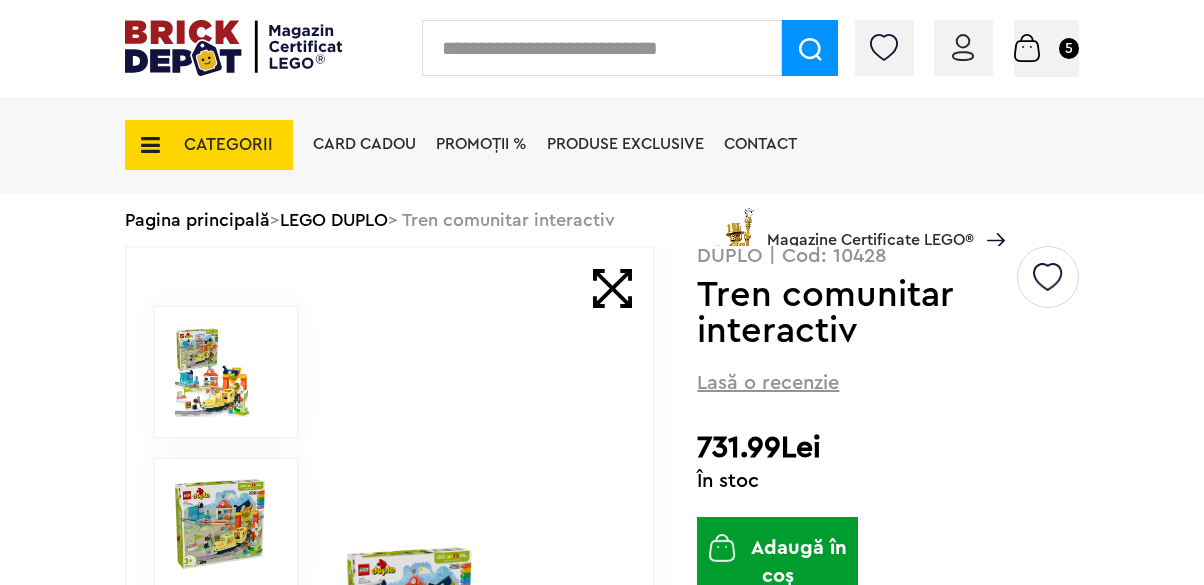 scroll, scrollTop: 0, scrollLeft: 0, axis: both 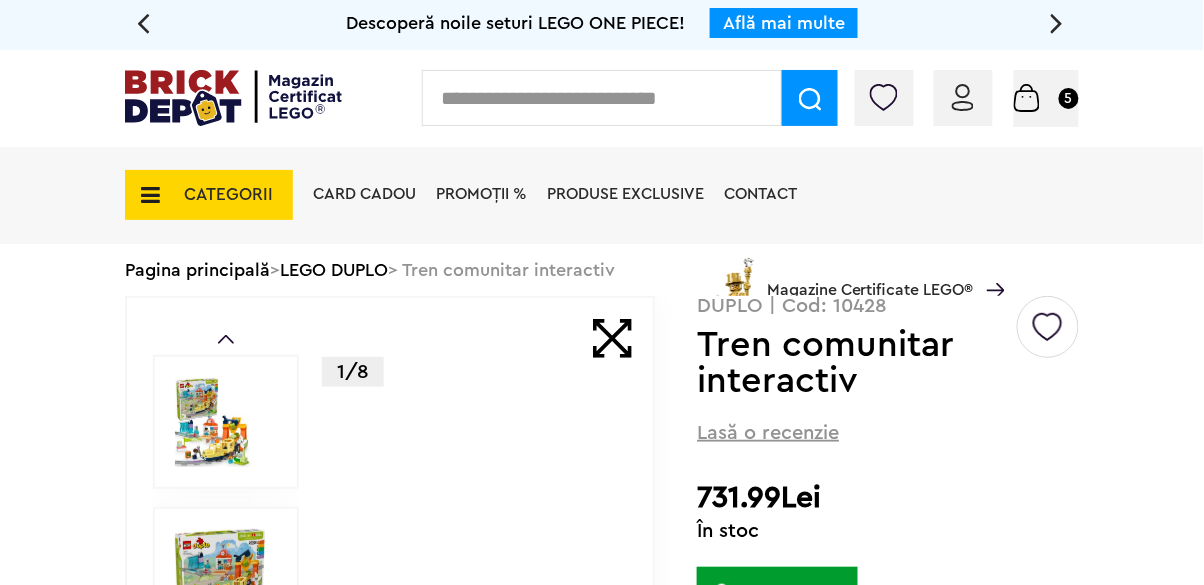 click on "Creează o listă nouă DUPLO | Cod: 10428 Tren comunitar interactiv Lasă o recenzie 731.99Lei În stoc Adaugă în coș Intră în cont pentru rezervare 3660 Puncte VIP" at bounding box center [888, 739] 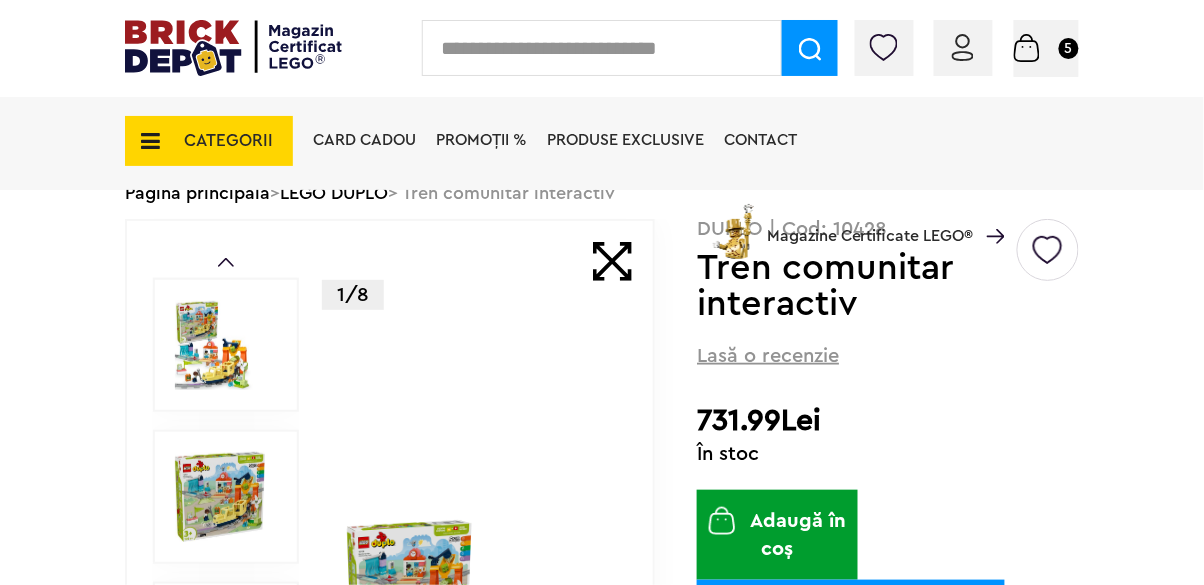 scroll, scrollTop: 135, scrollLeft: 0, axis: vertical 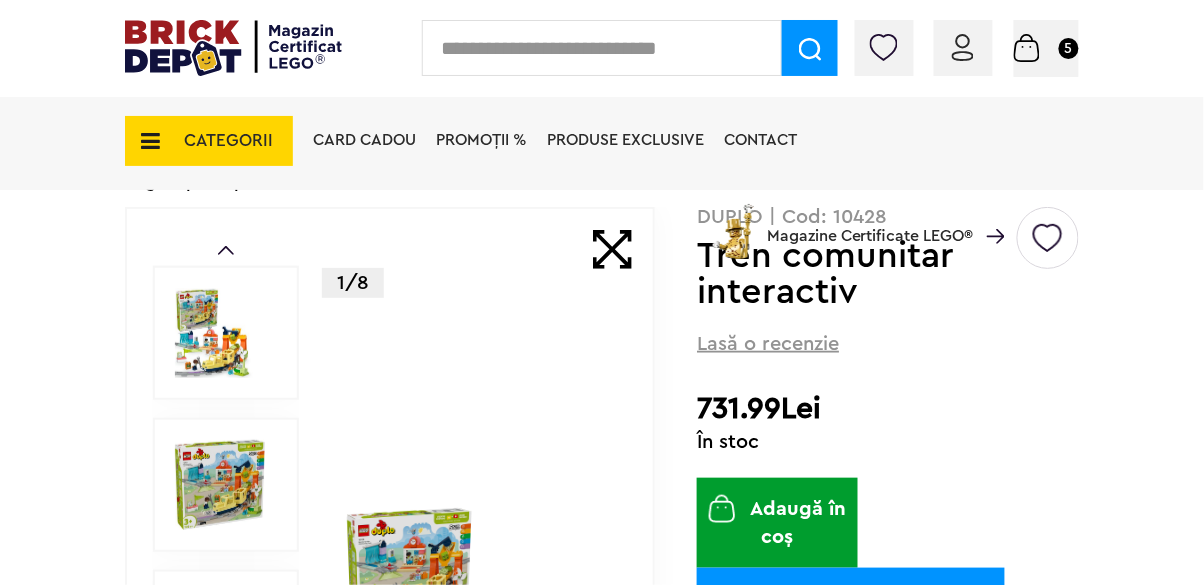 click on "Adaugă în coș" at bounding box center [777, 523] 